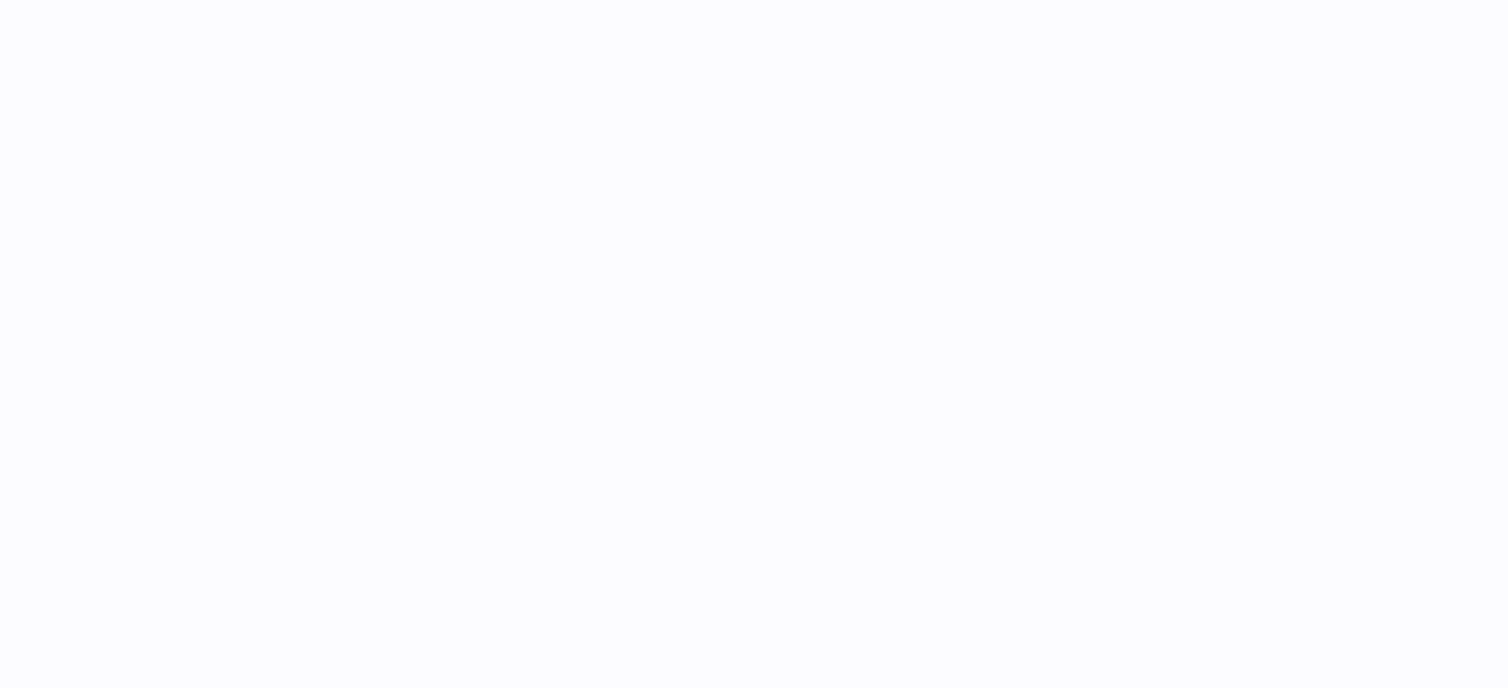 scroll, scrollTop: 0, scrollLeft: 0, axis: both 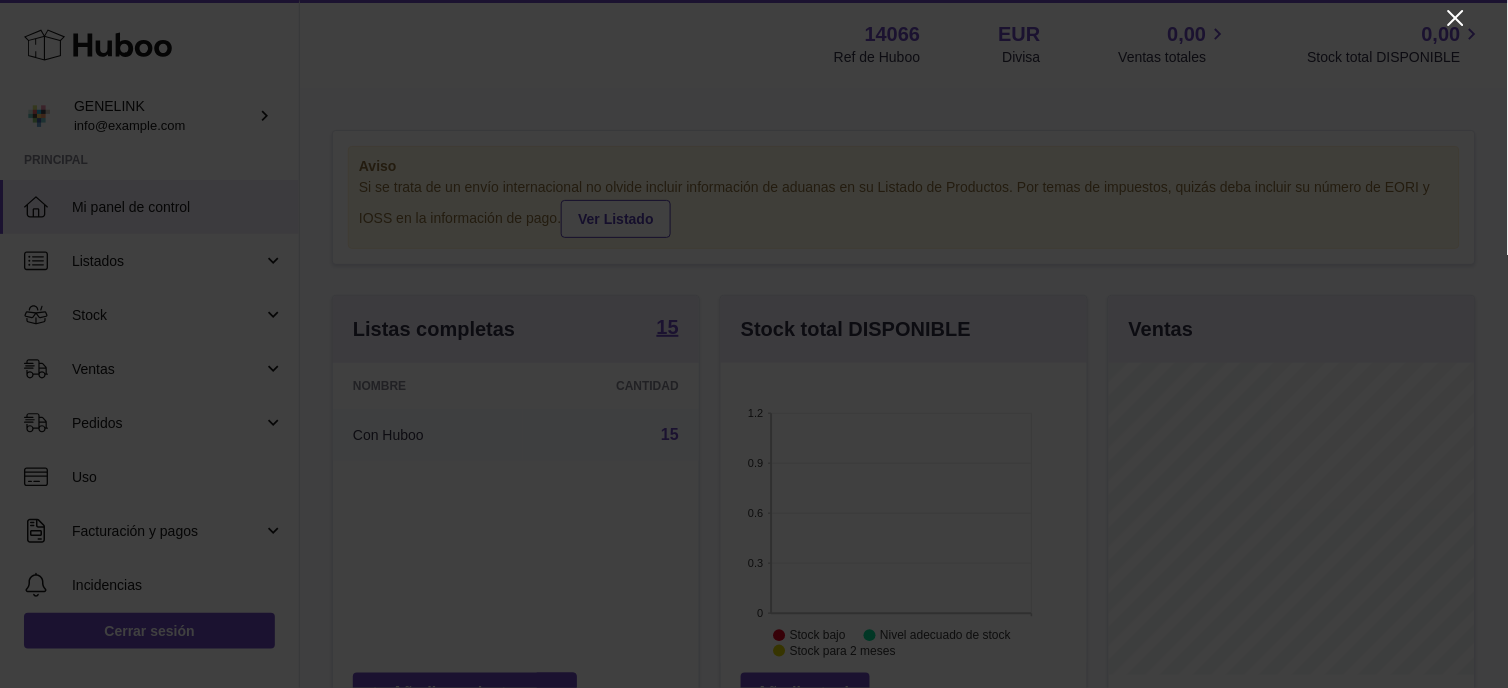 click 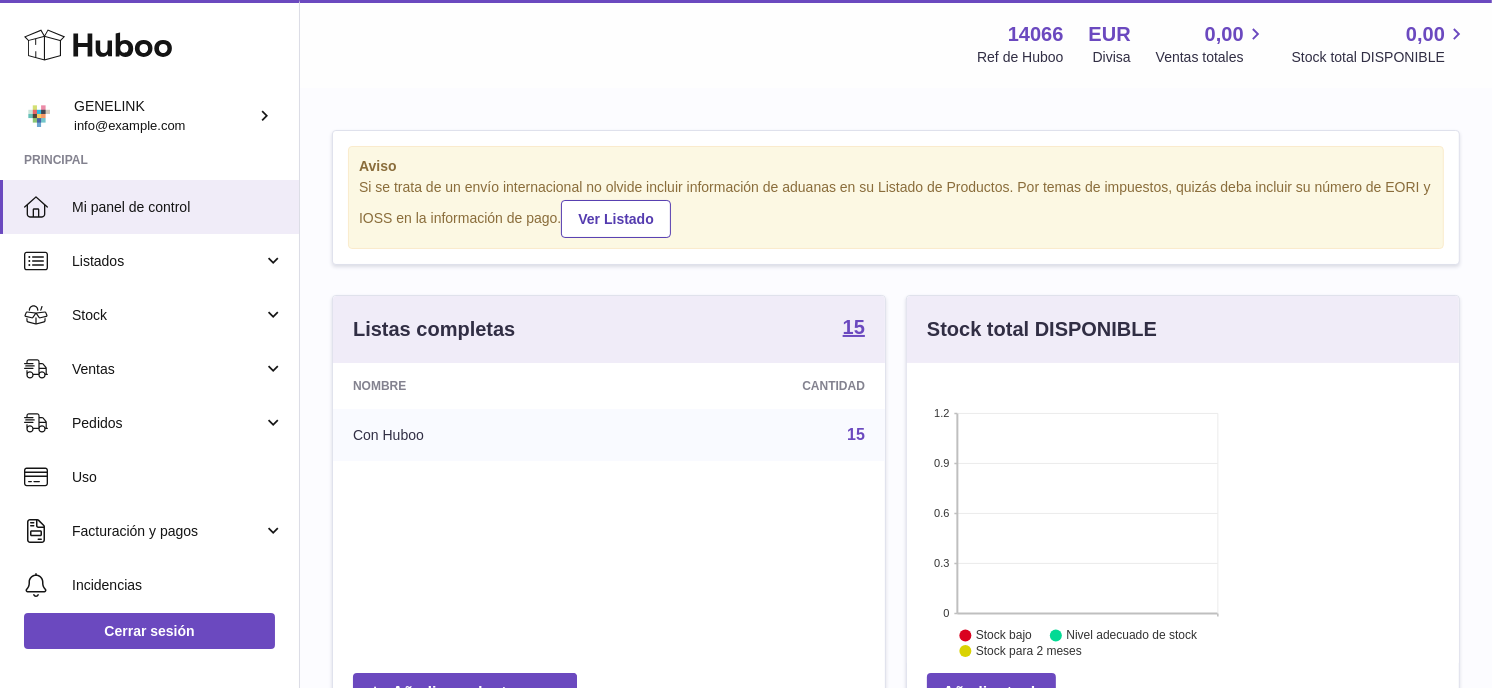 scroll, scrollTop: 312, scrollLeft: 361, axis: both 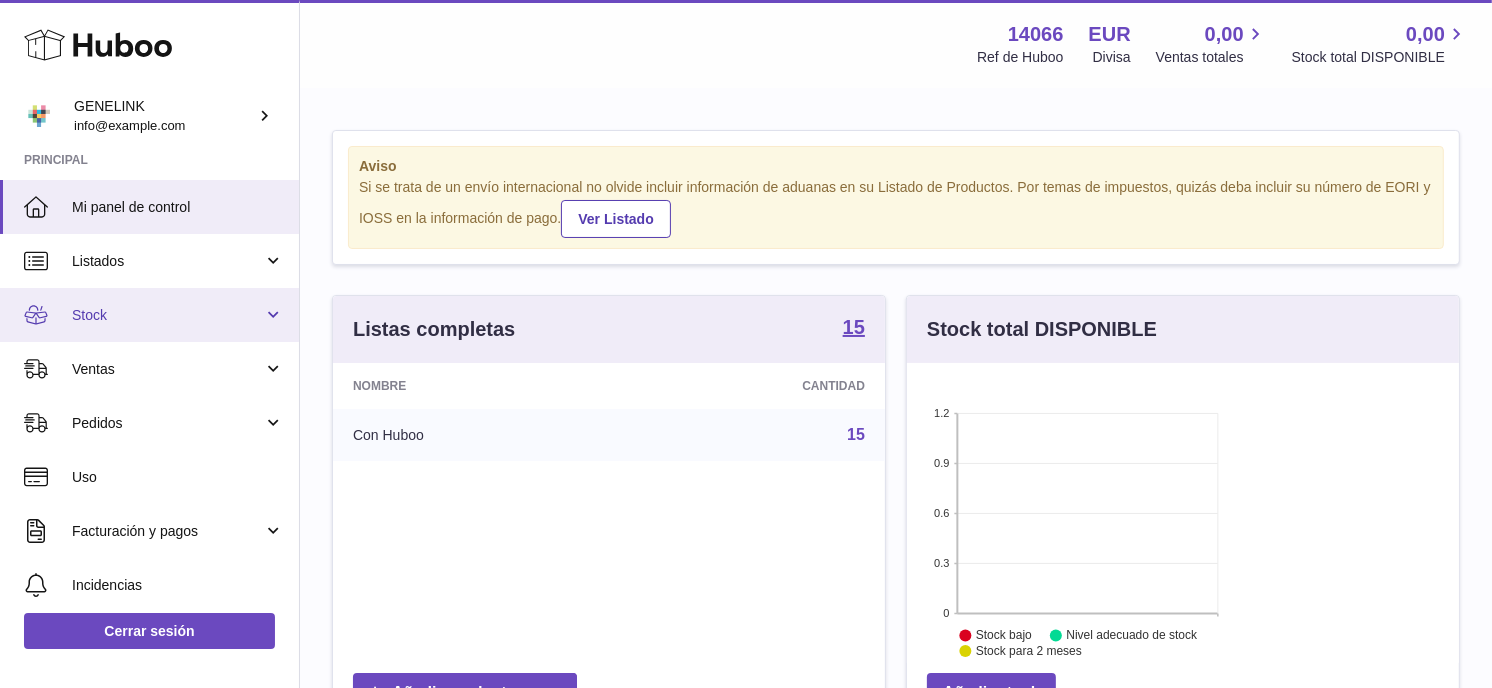 click on "Stock" at bounding box center (167, 315) 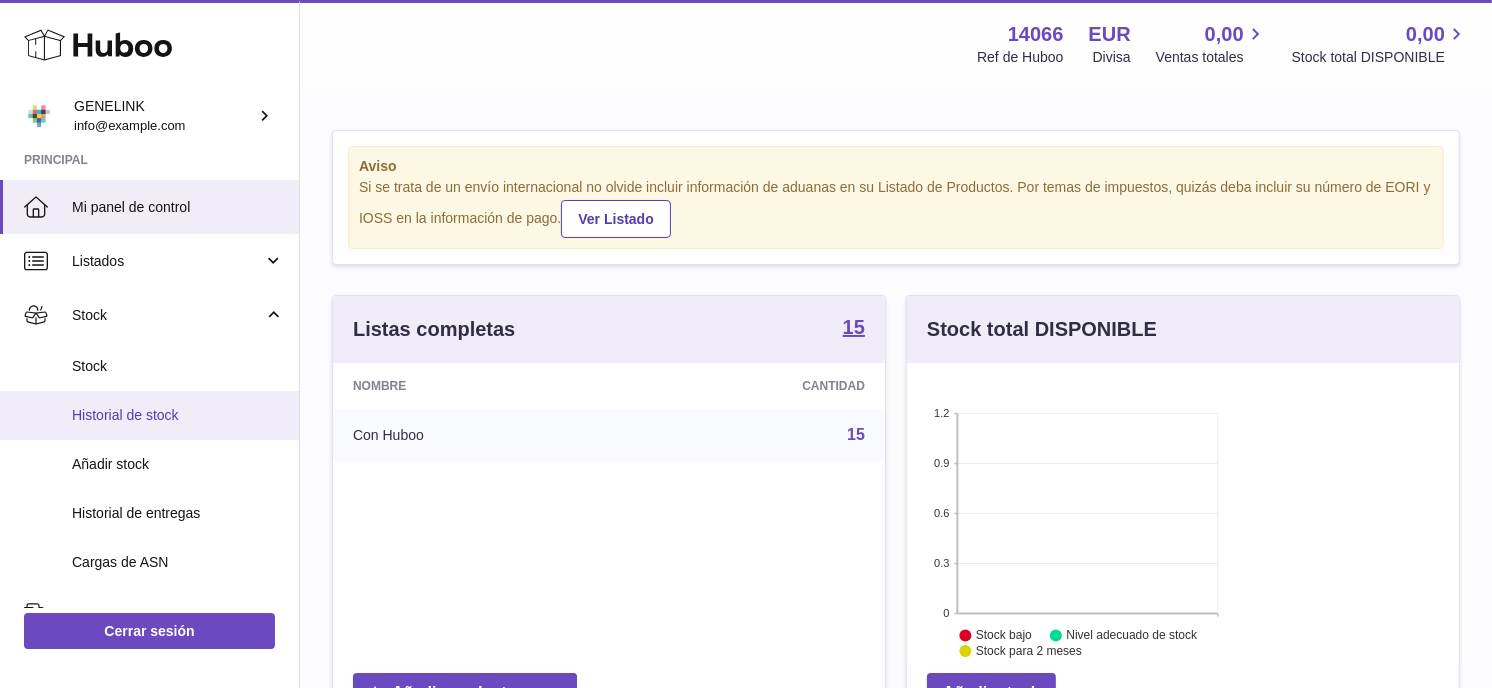 click on "Historial de stock" at bounding box center (149, 415) 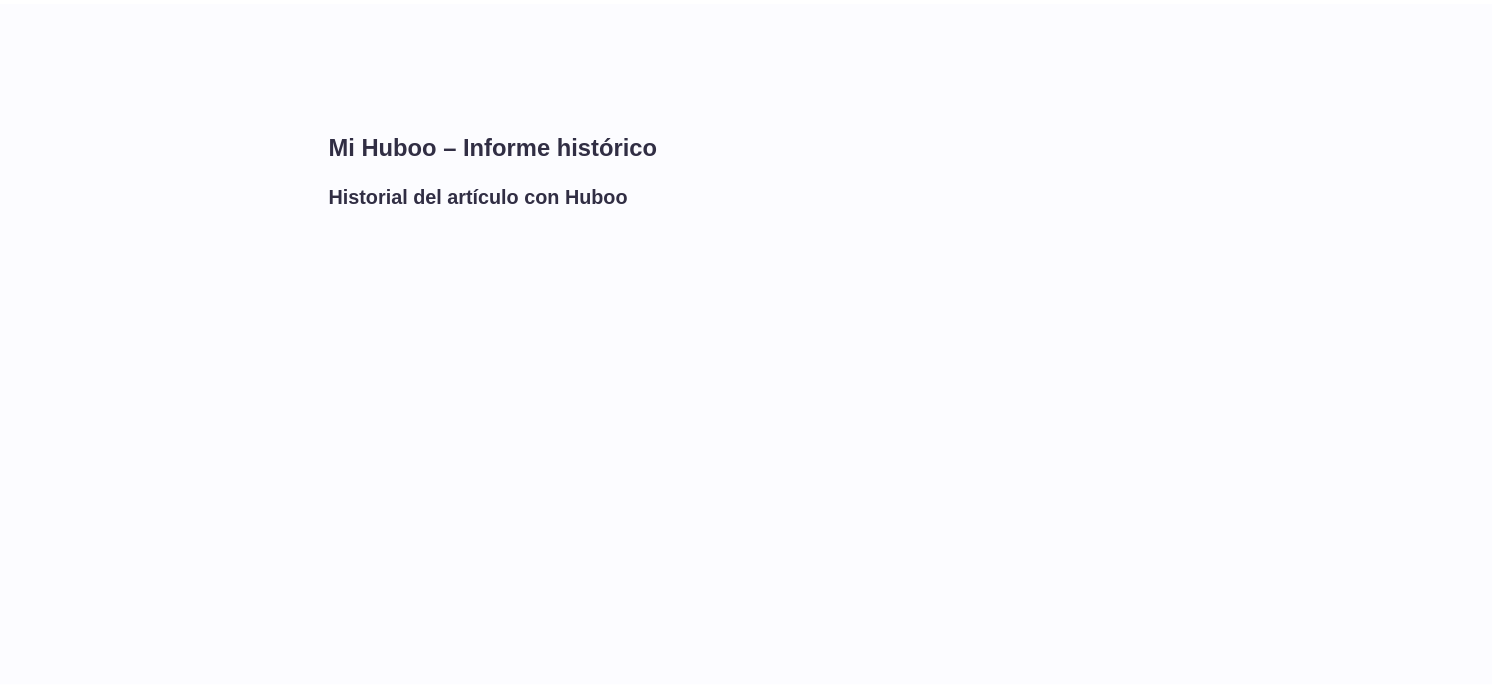 scroll, scrollTop: 0, scrollLeft: 0, axis: both 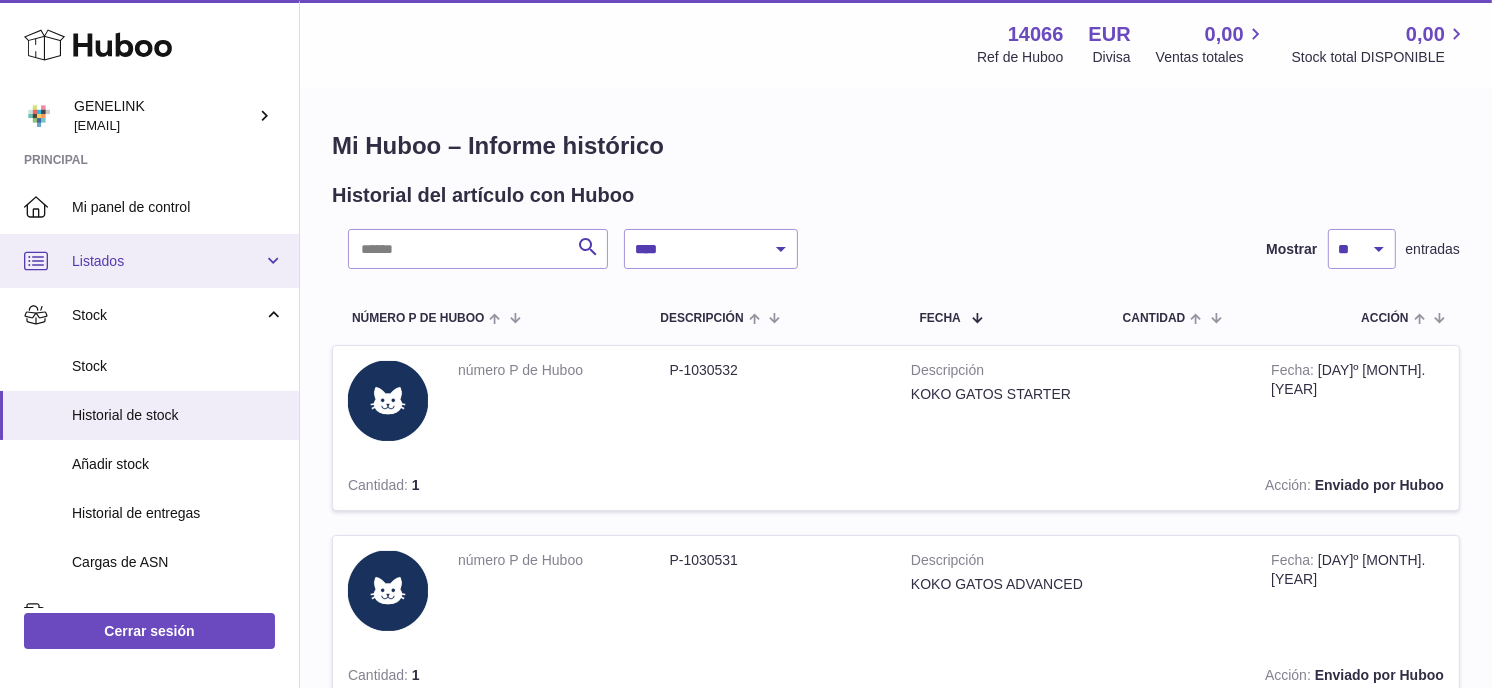 click on "Listados" at bounding box center [149, 261] 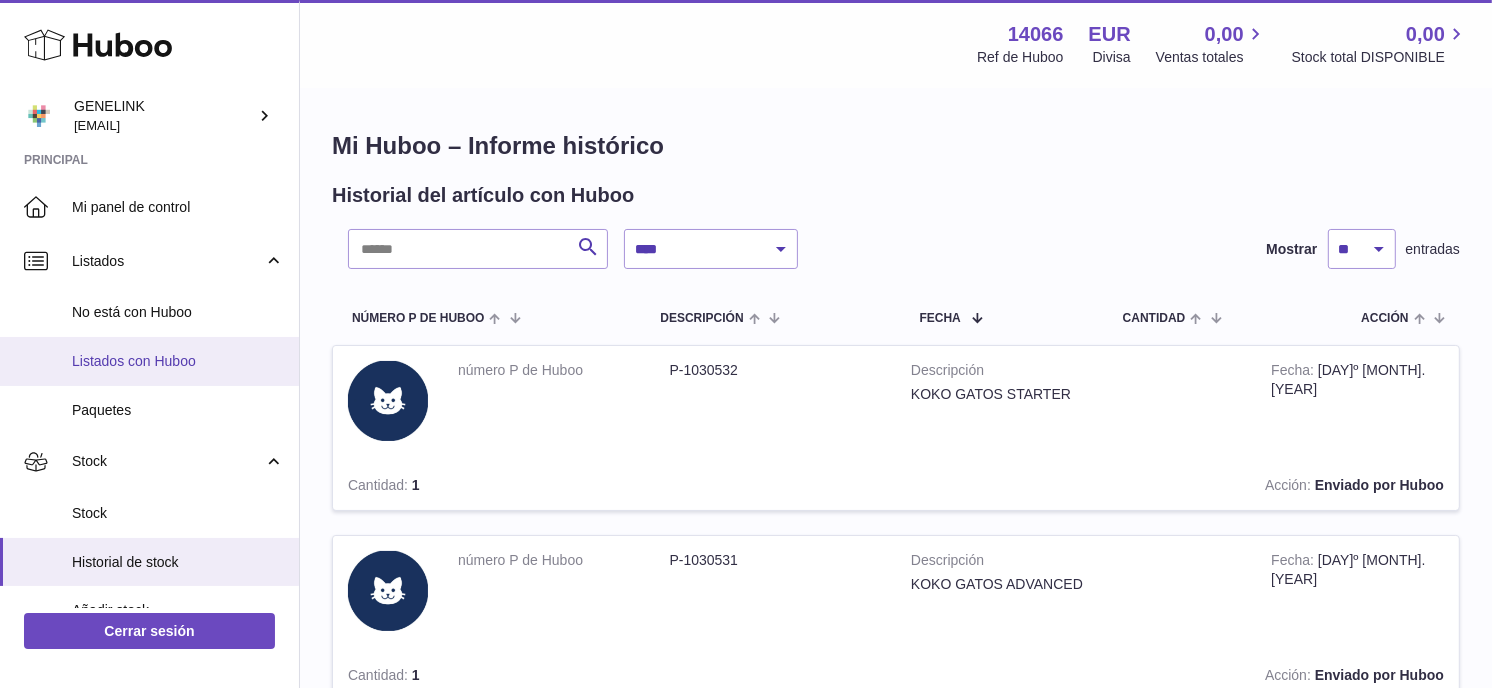 click on "Listados con Huboo" at bounding box center [178, 361] 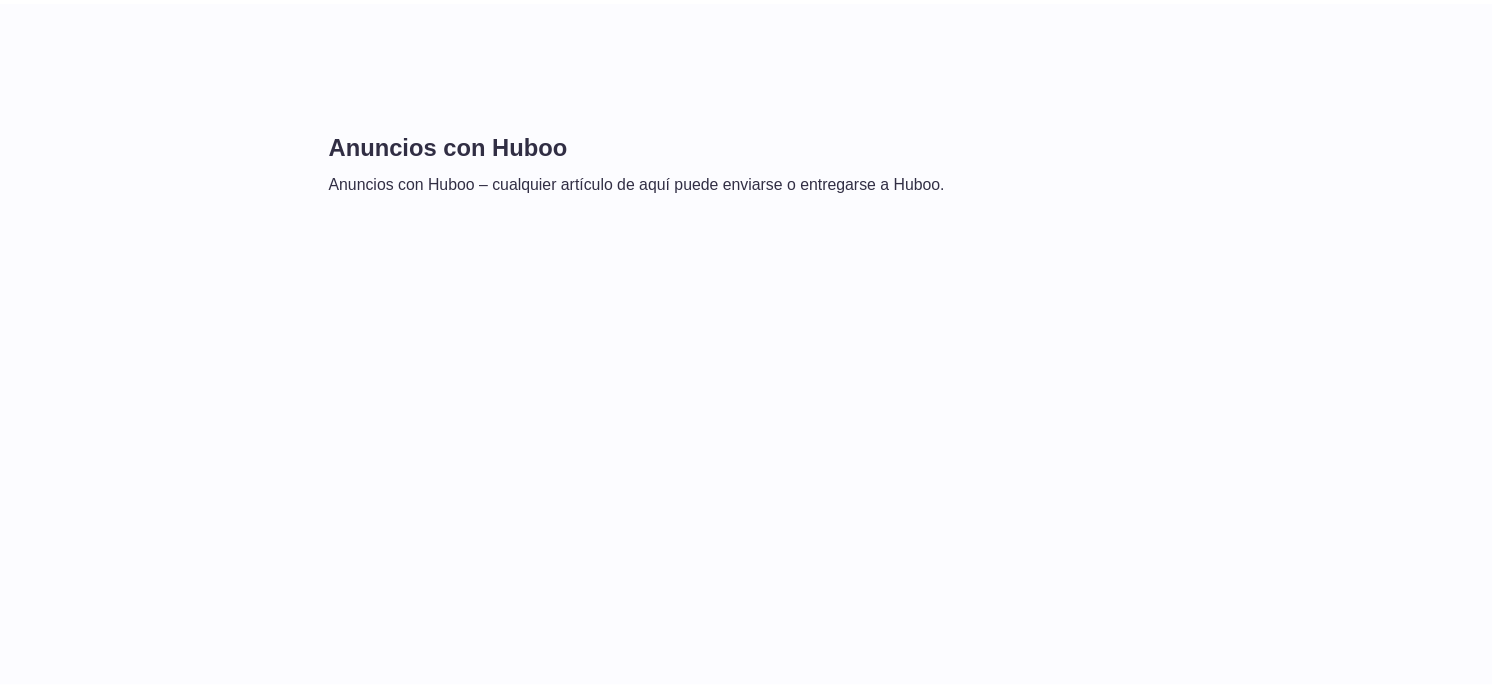 scroll, scrollTop: 0, scrollLeft: 0, axis: both 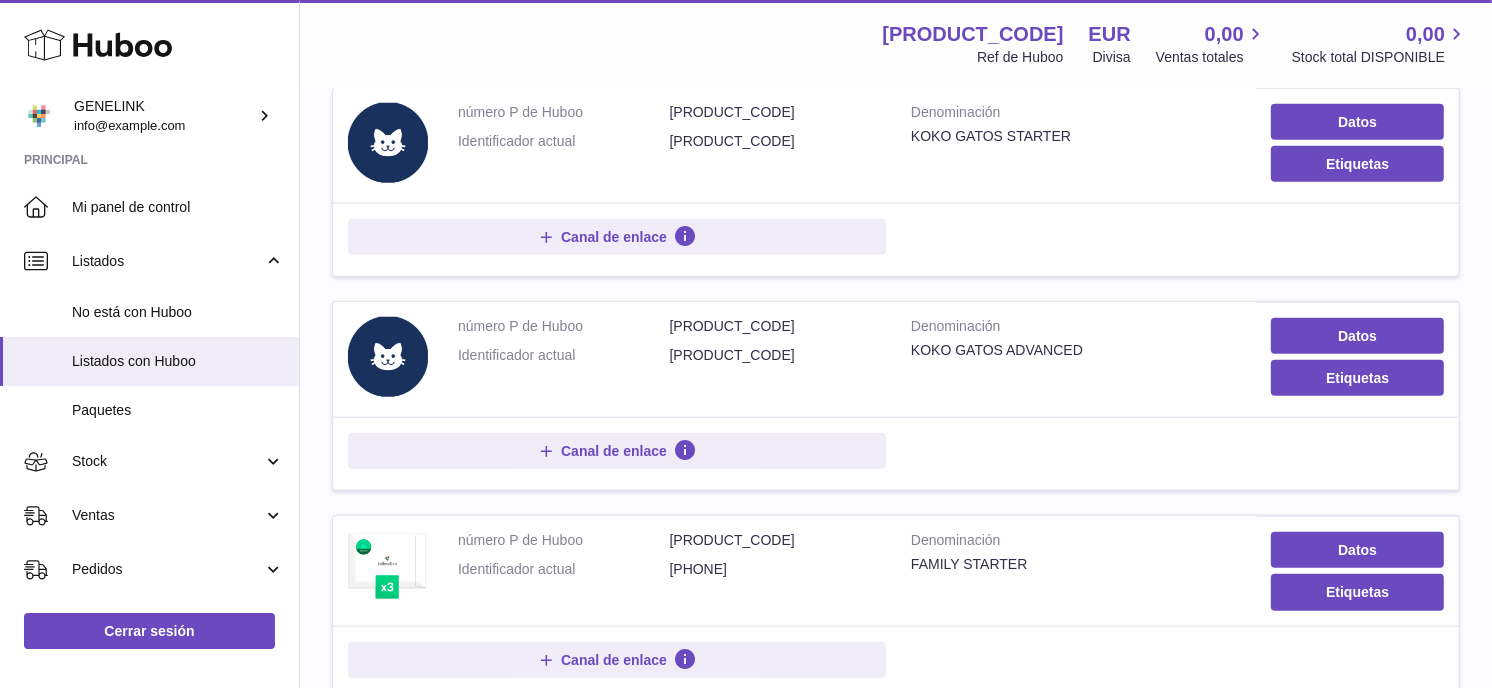 click on "2" at bounding box center [1406, 1159] 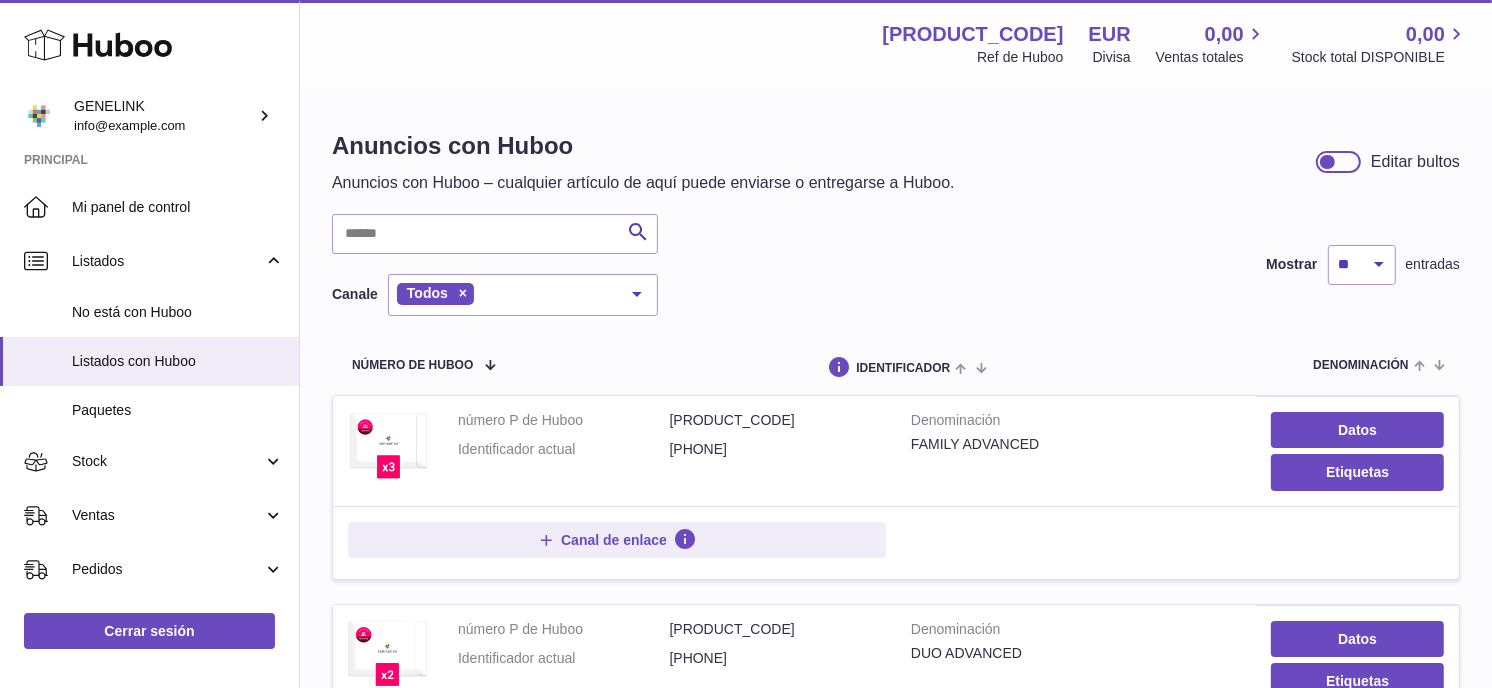 scroll, scrollTop: 547, scrollLeft: 0, axis: vertical 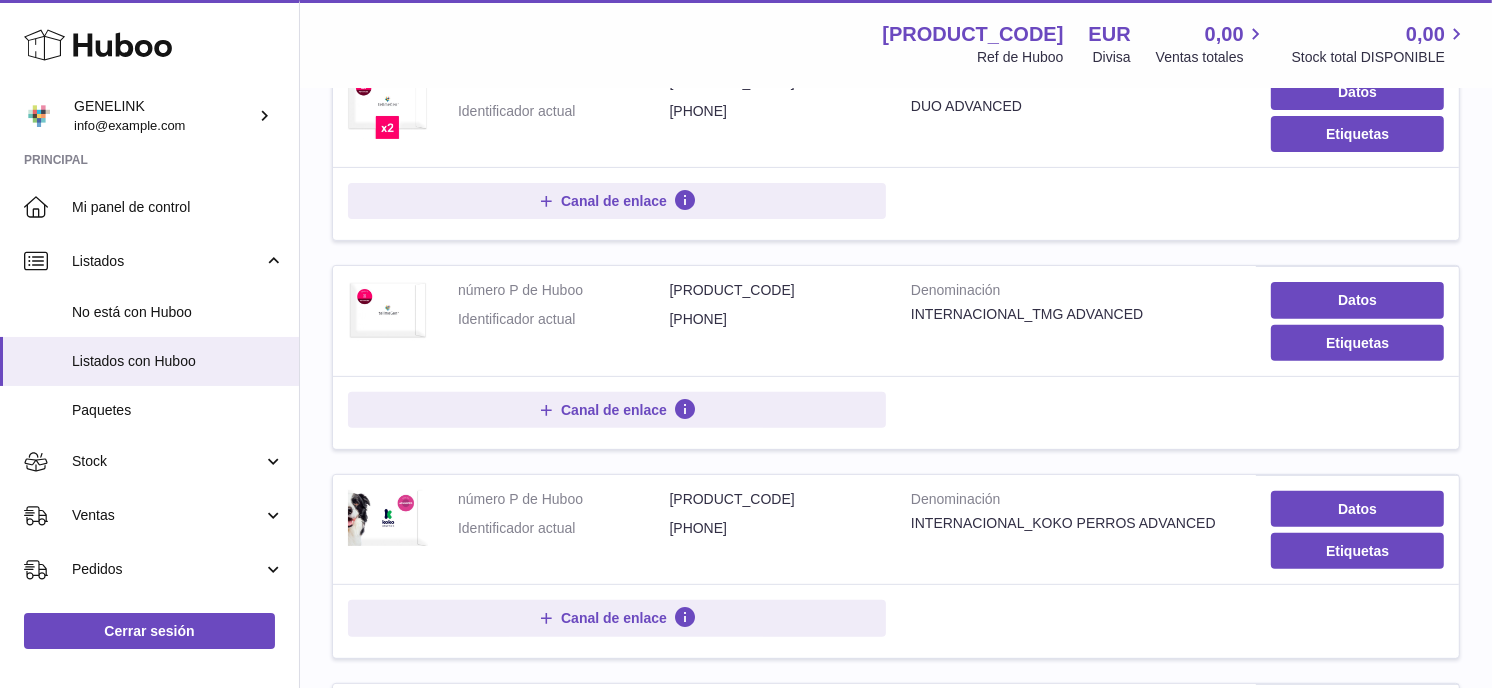 click on "1" at bounding box center (1370, 909) 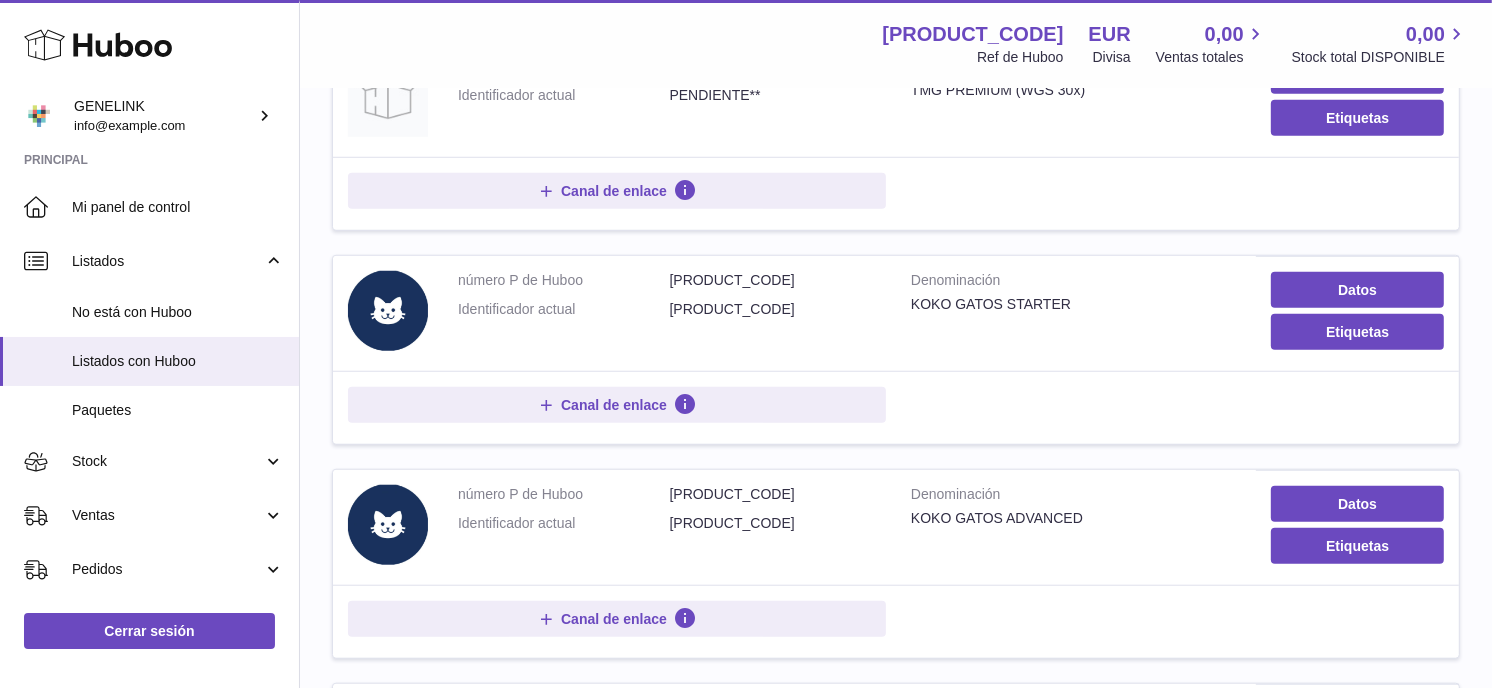 scroll, scrollTop: 1533, scrollLeft: 0, axis: vertical 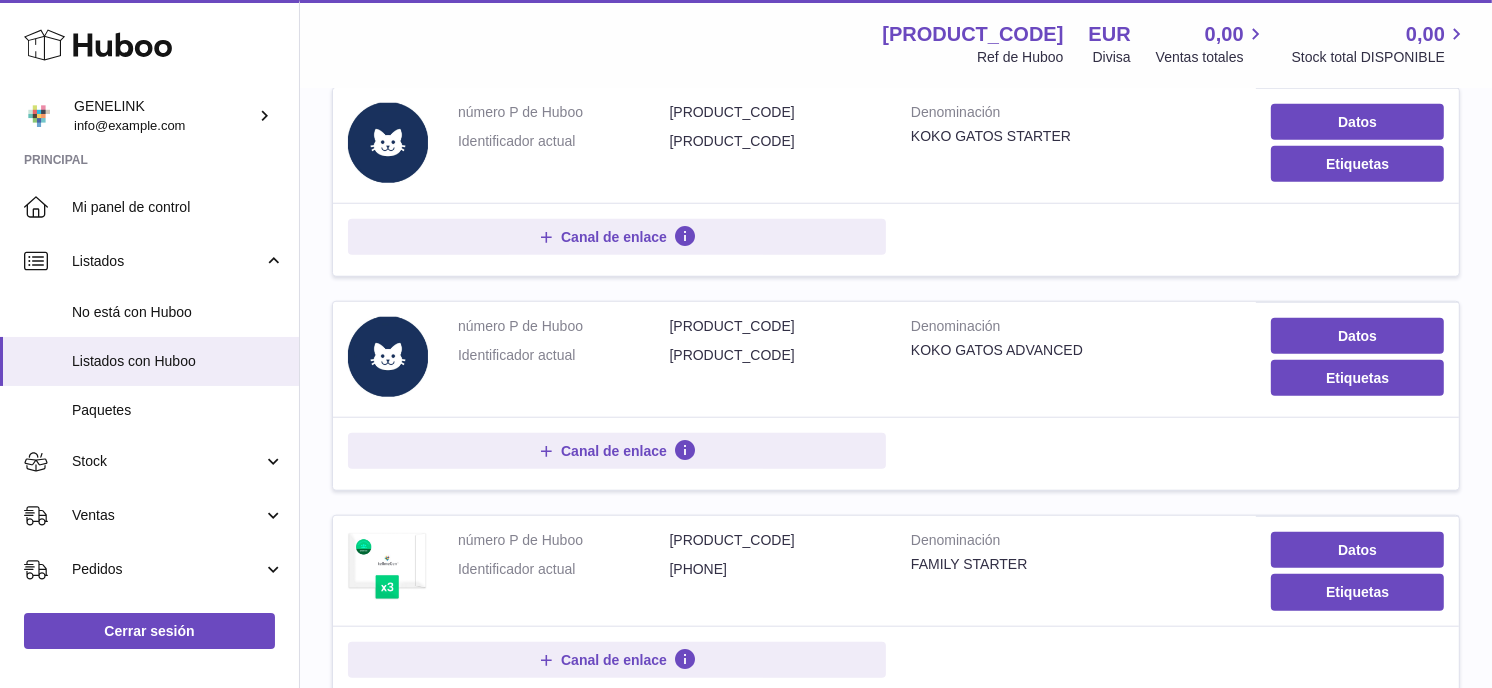 click on "2" at bounding box center (1406, 1159) 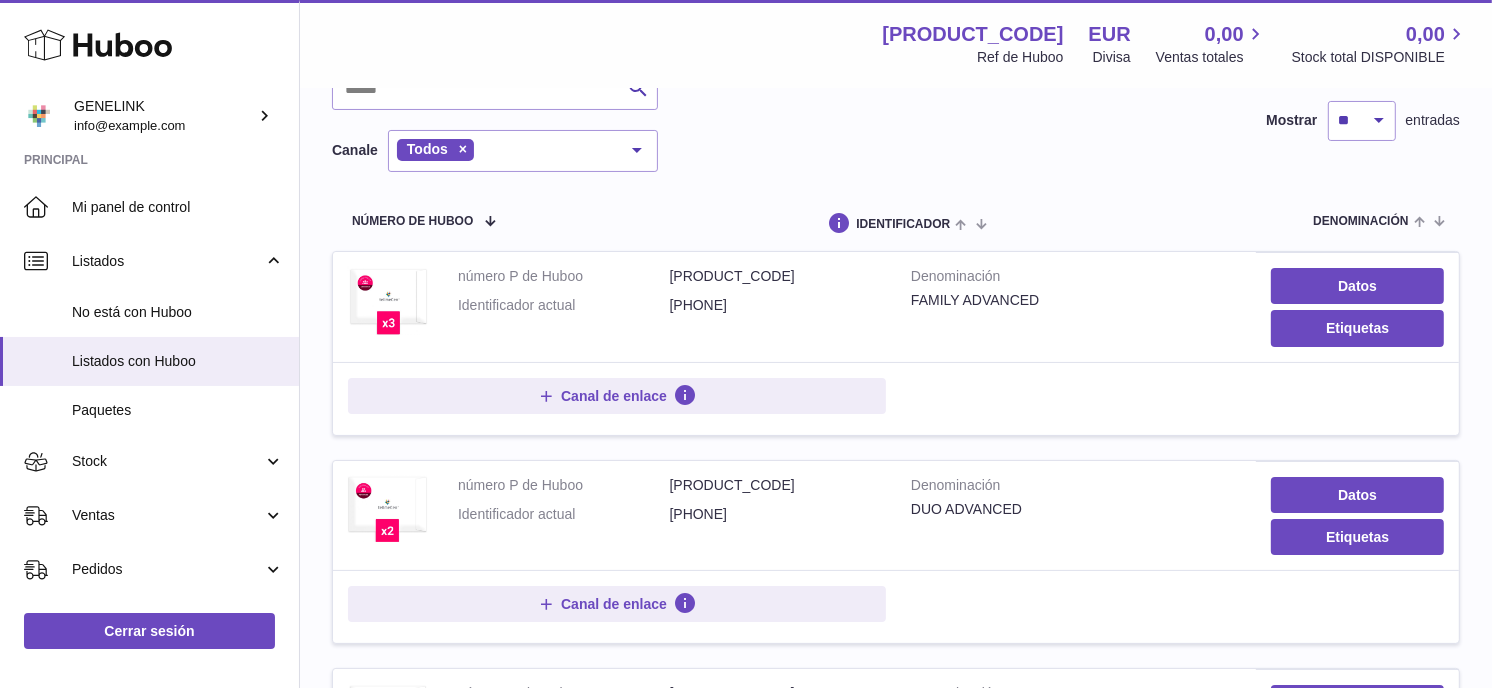 scroll, scrollTop: 0, scrollLeft: 0, axis: both 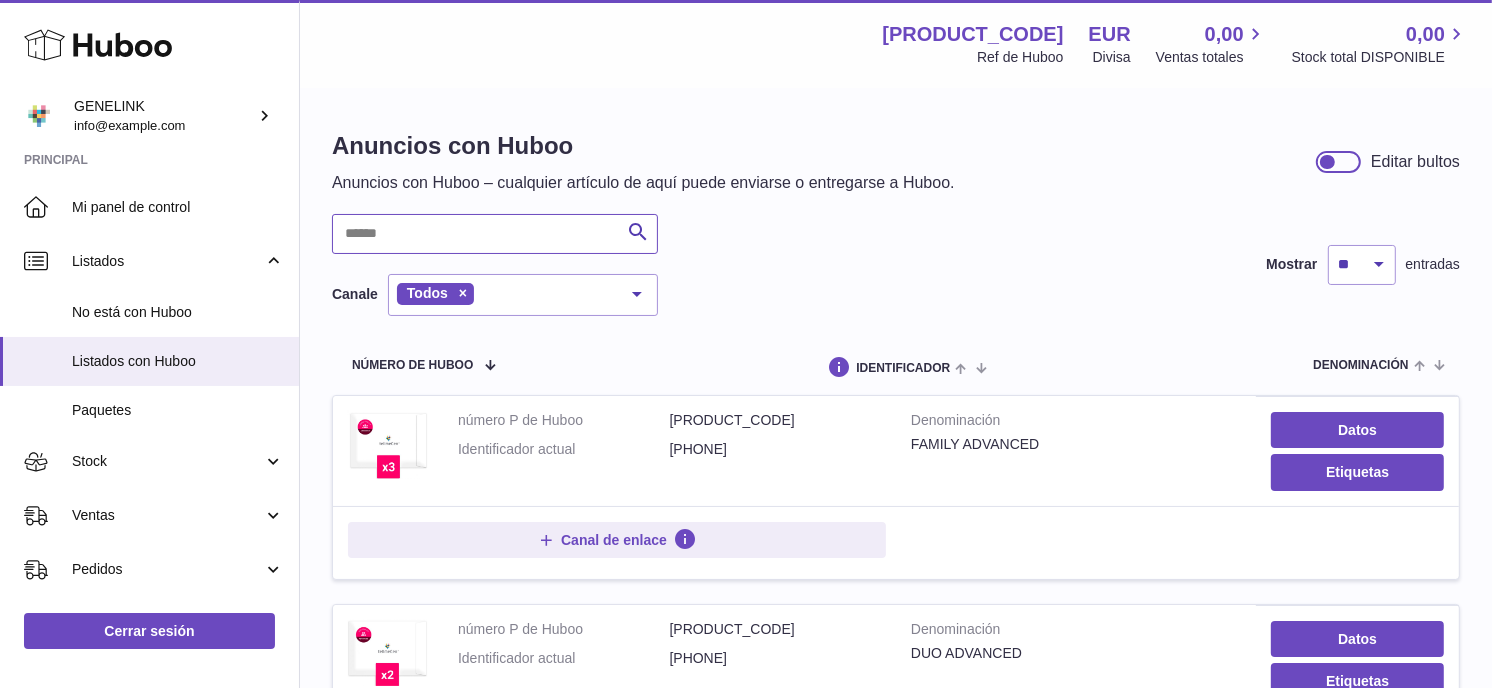 click at bounding box center (495, 234) 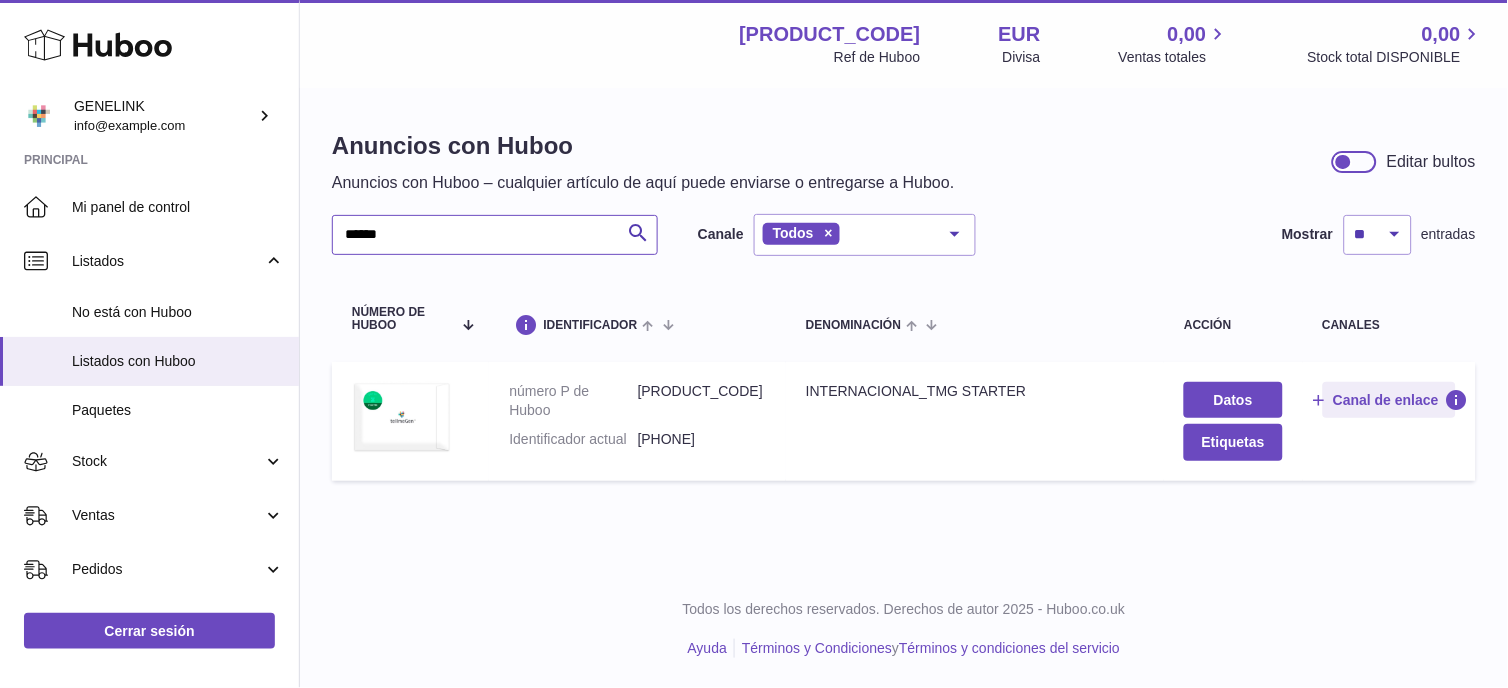 type on "******" 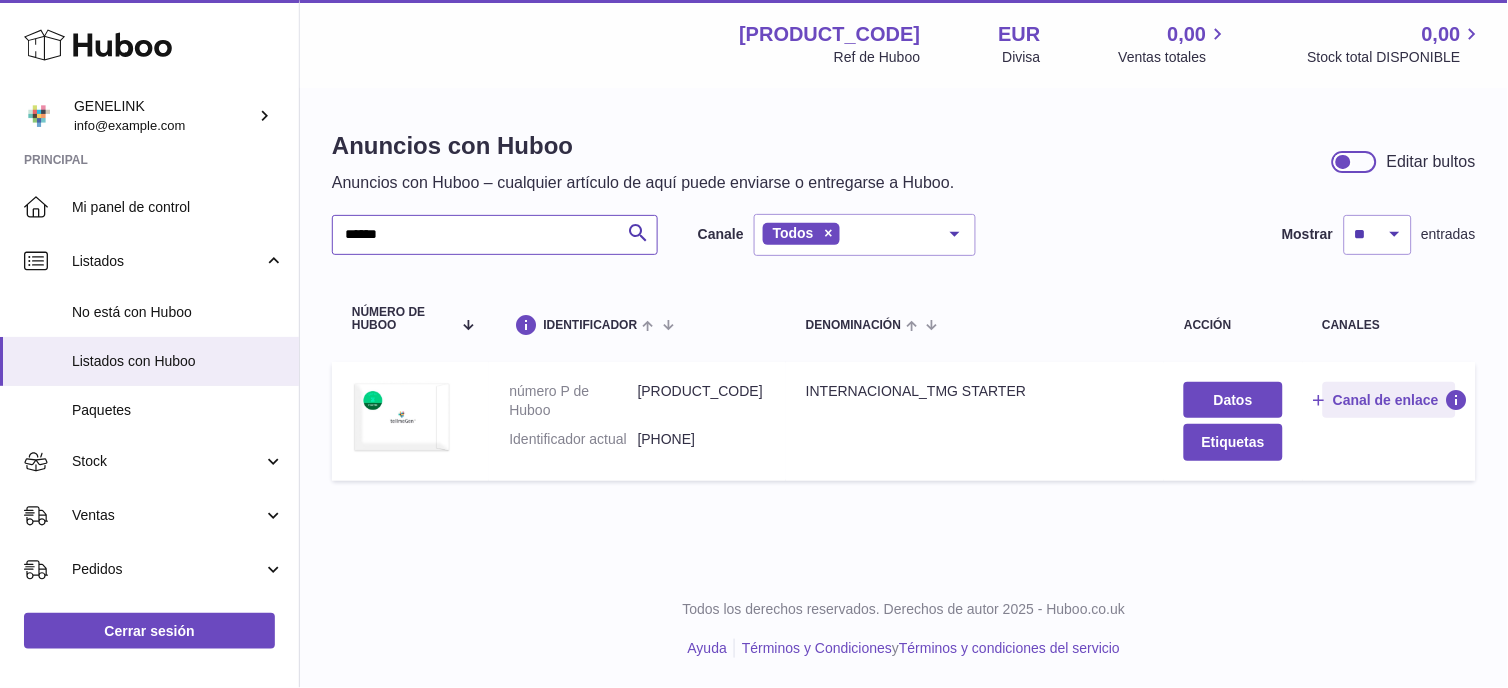click on "******" at bounding box center [495, 235] 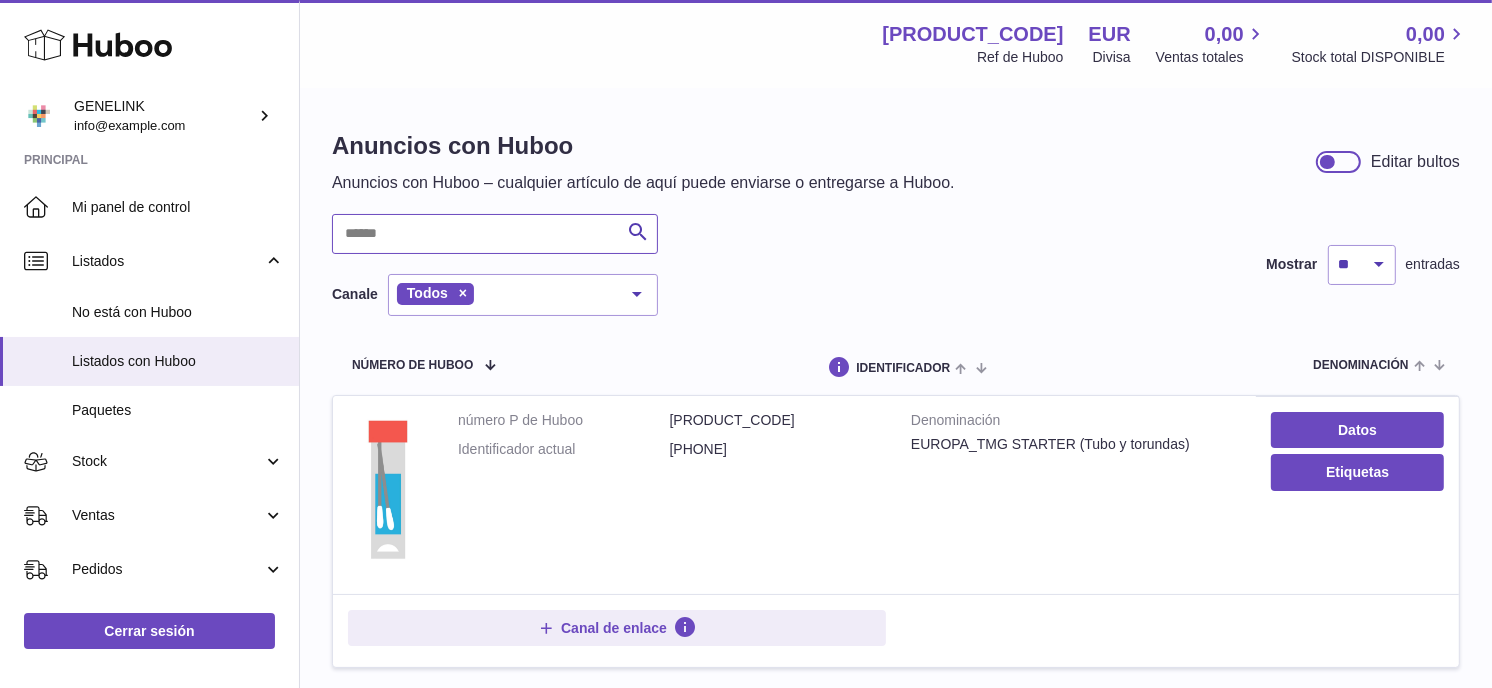 type 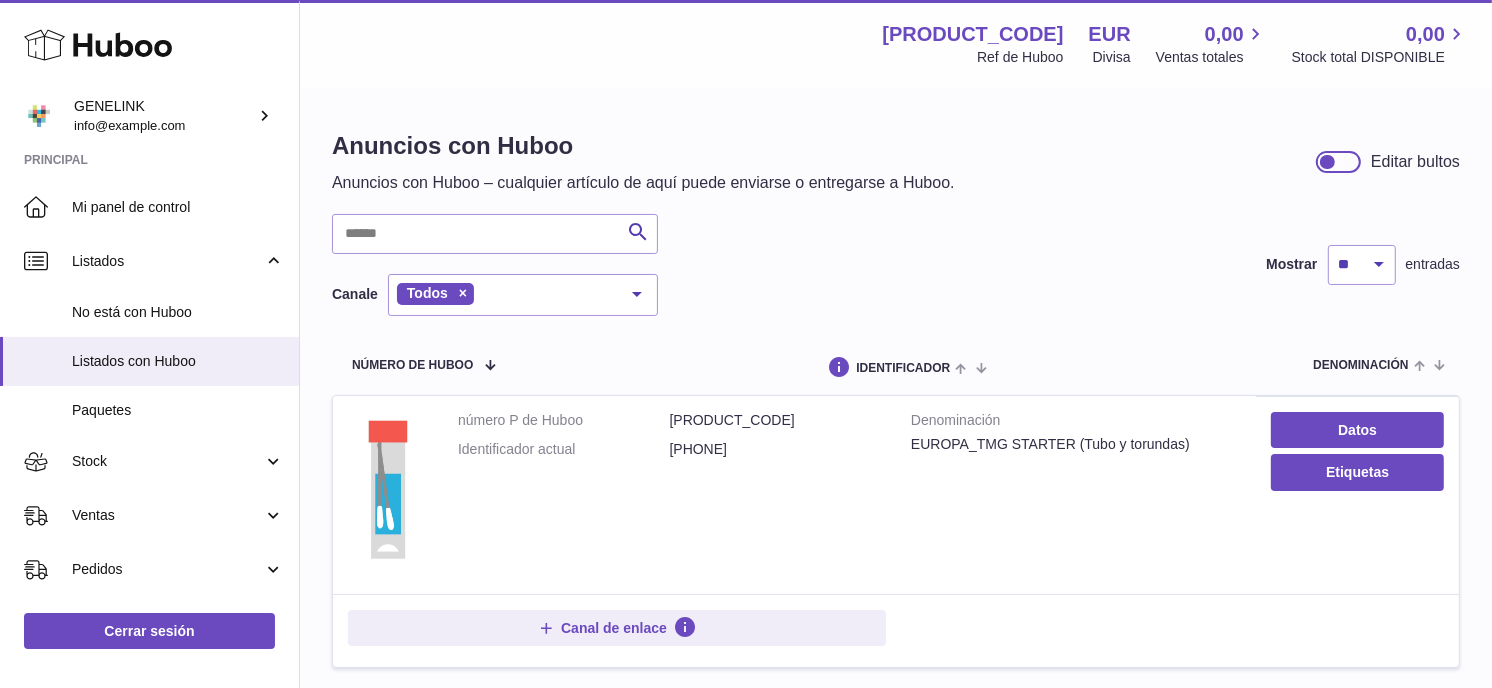 drag, startPoint x: 703, startPoint y: 436, endPoint x: 748, endPoint y: 438, distance: 45.044422 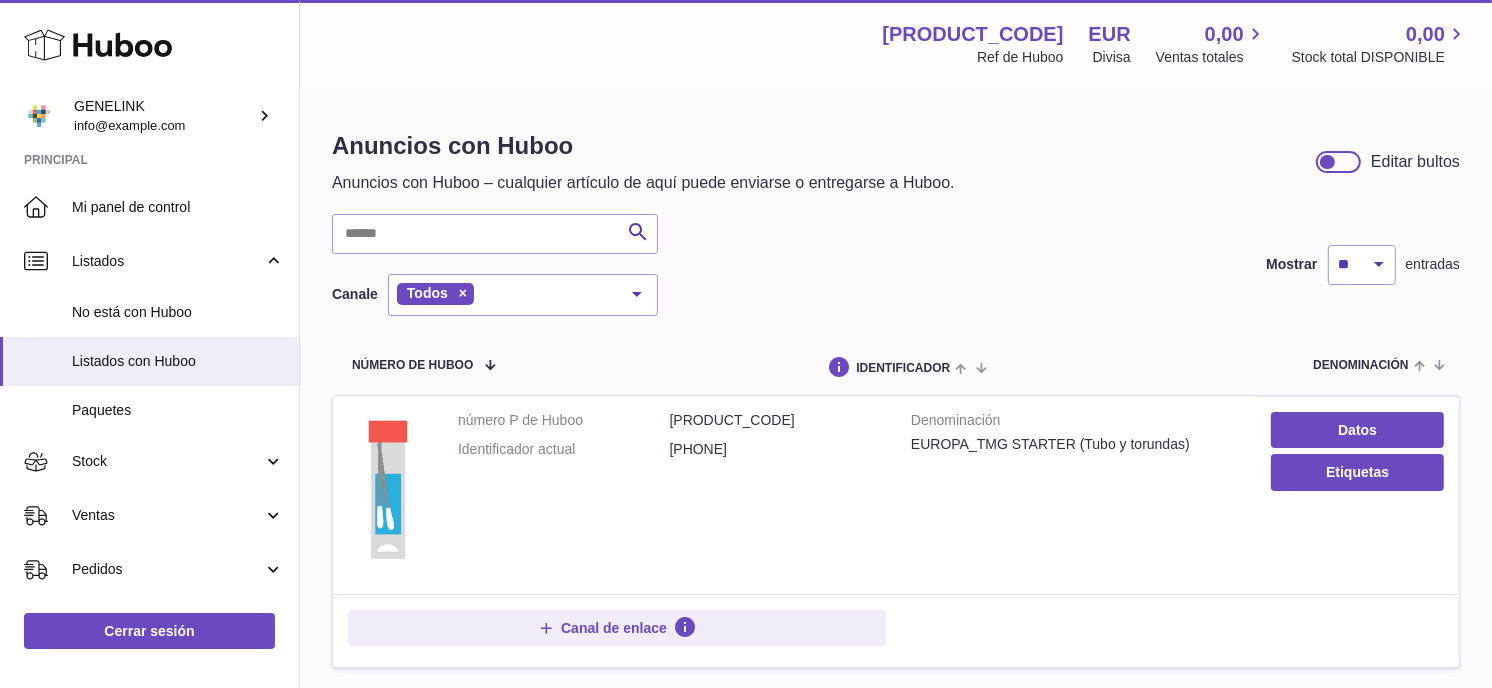 click on "[PHONE]" at bounding box center (776, 449) 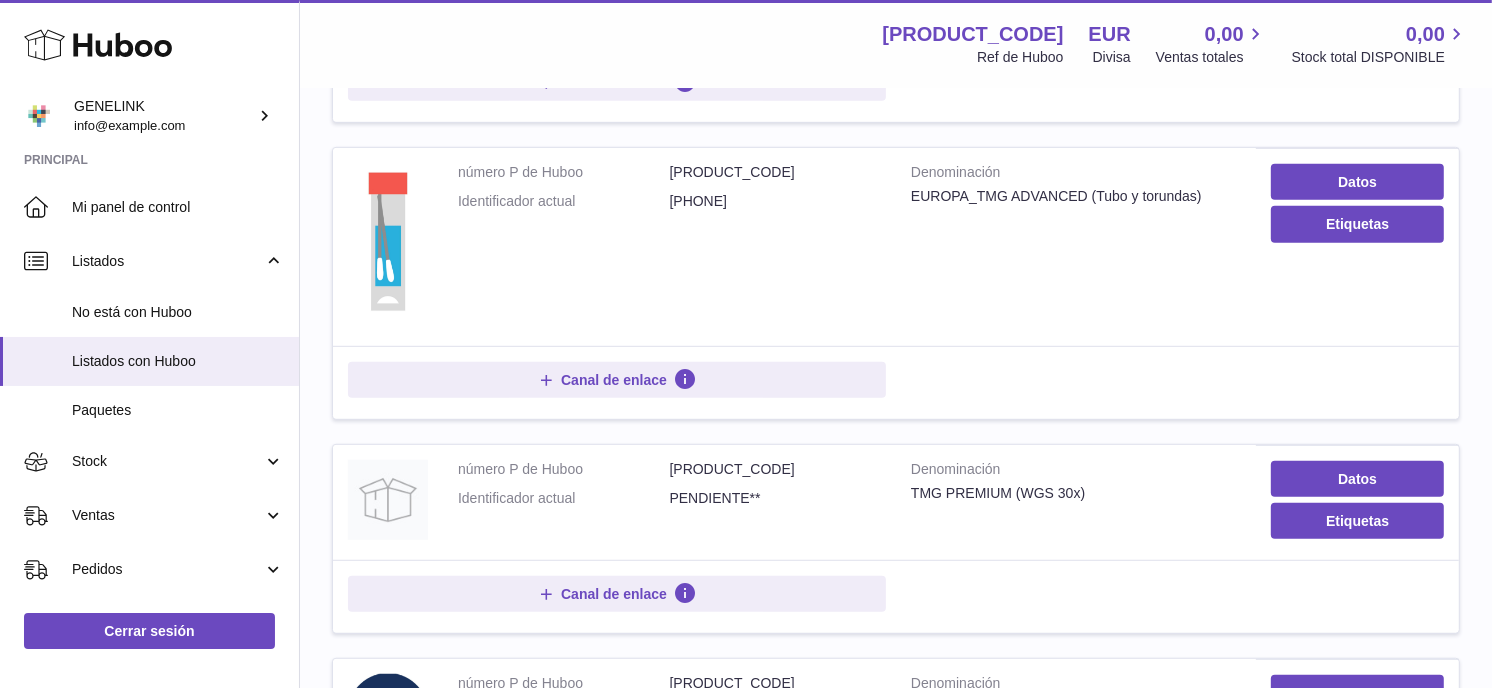 scroll, scrollTop: 963, scrollLeft: 0, axis: vertical 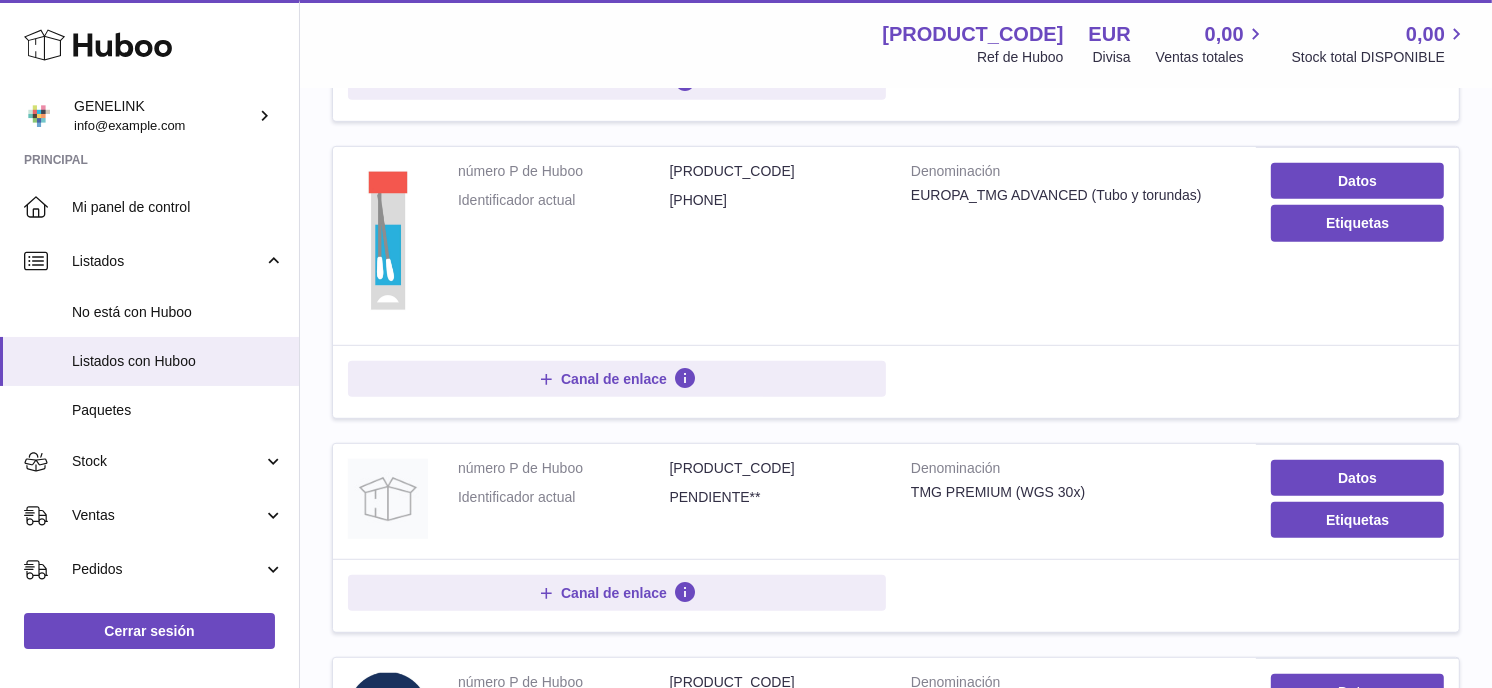 drag, startPoint x: 654, startPoint y: 407, endPoint x: 702, endPoint y: 400, distance: 48.507732 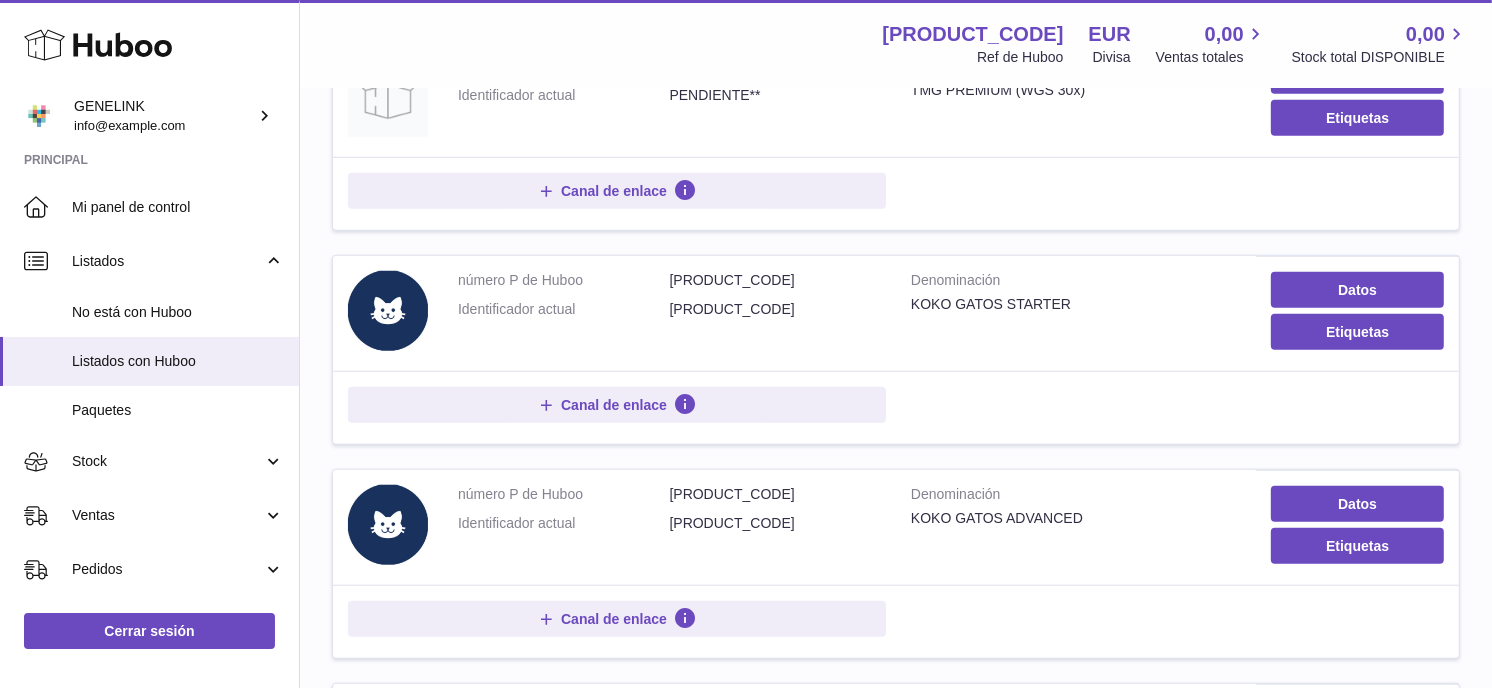 scroll, scrollTop: 1371, scrollLeft: 0, axis: vertical 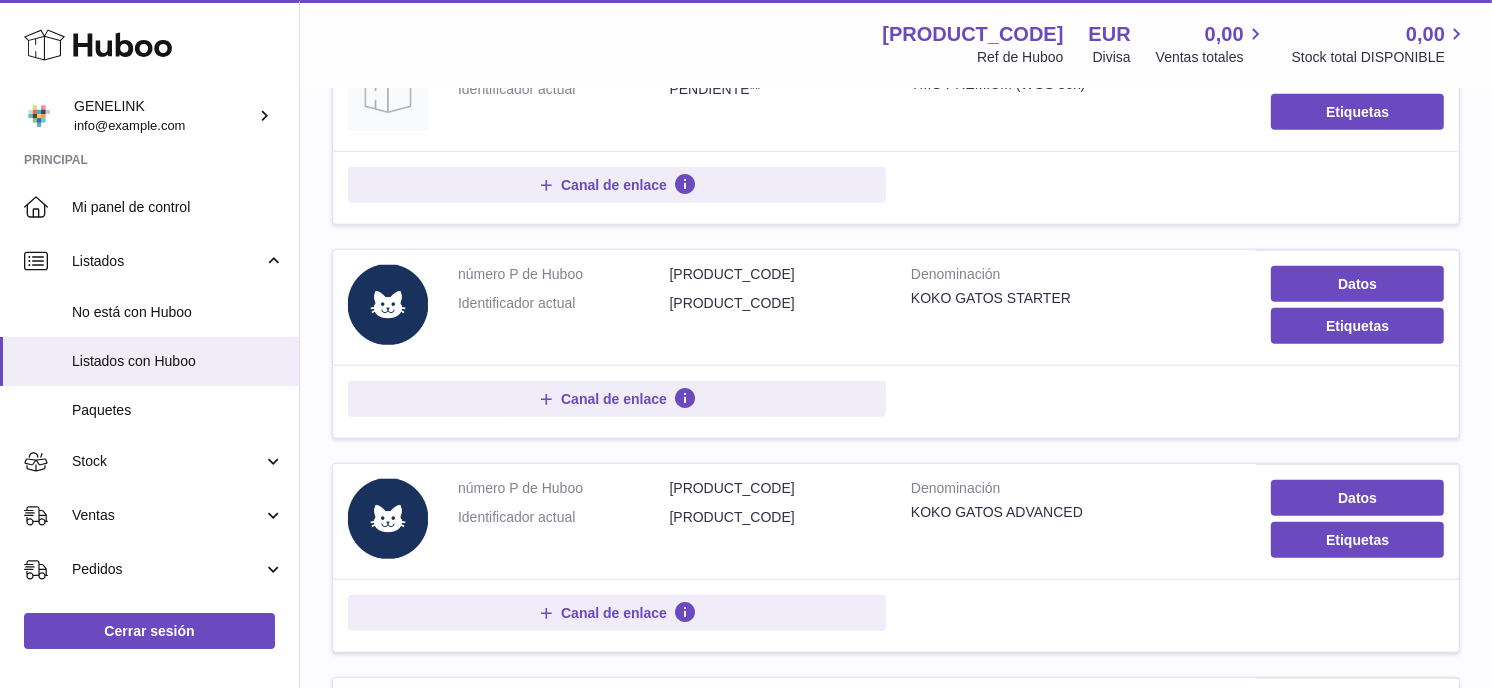 drag, startPoint x: 708, startPoint y: 307, endPoint x: 741, endPoint y: 306, distance: 33.01515 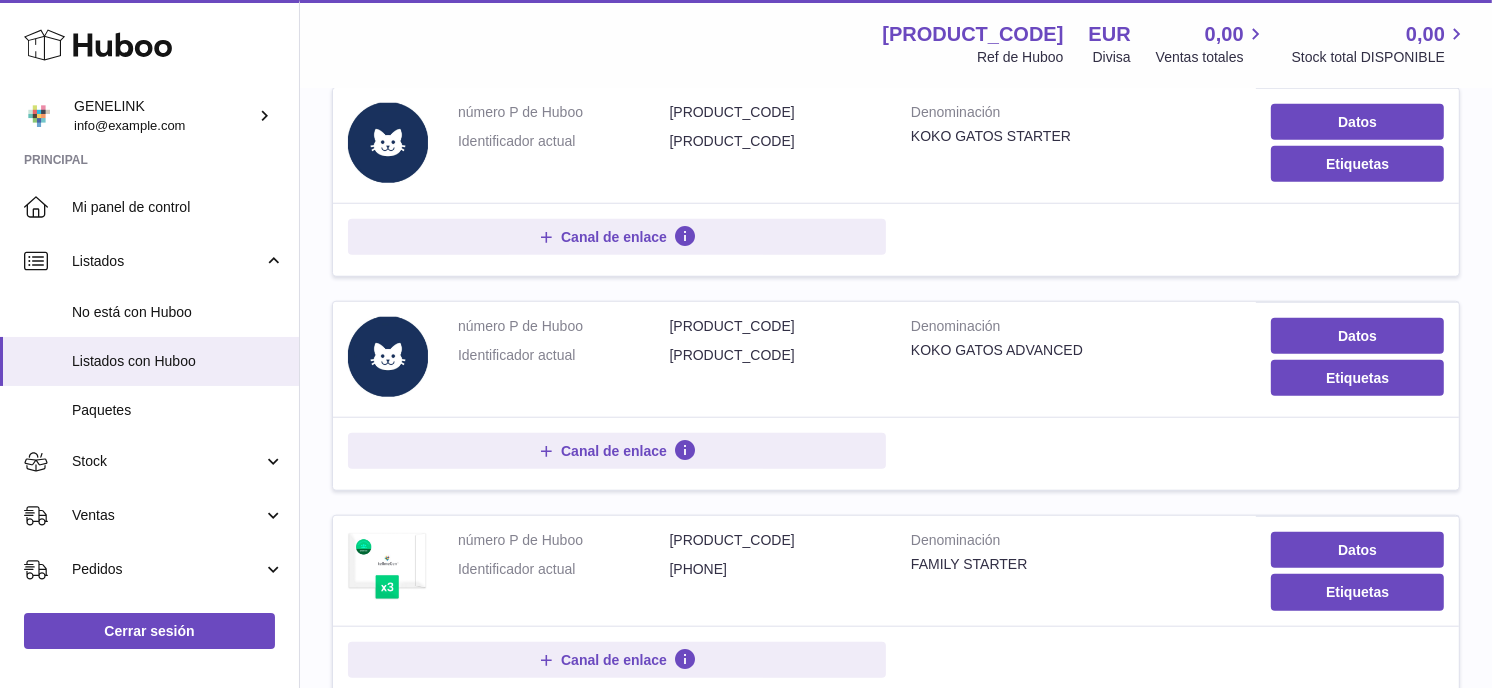 click on "2" at bounding box center (1406, 1159) 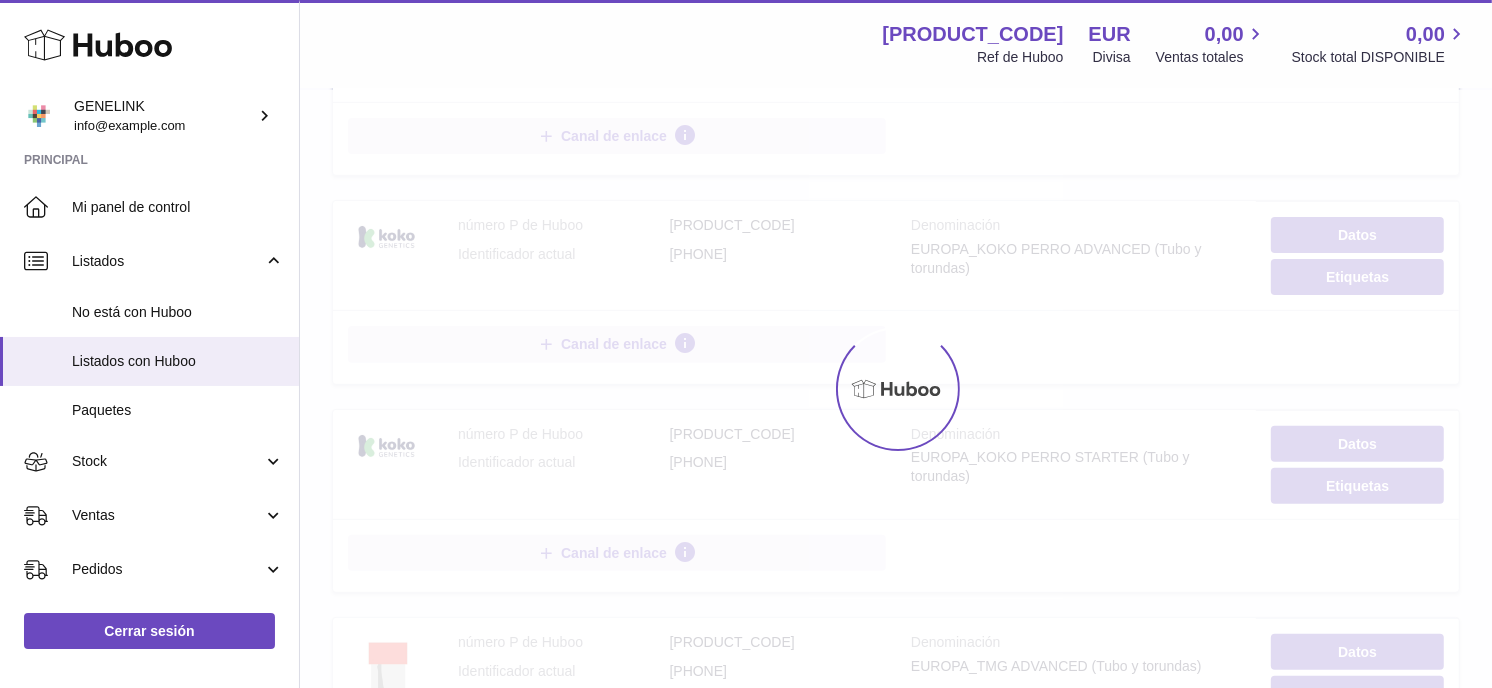 scroll, scrollTop: 90, scrollLeft: 0, axis: vertical 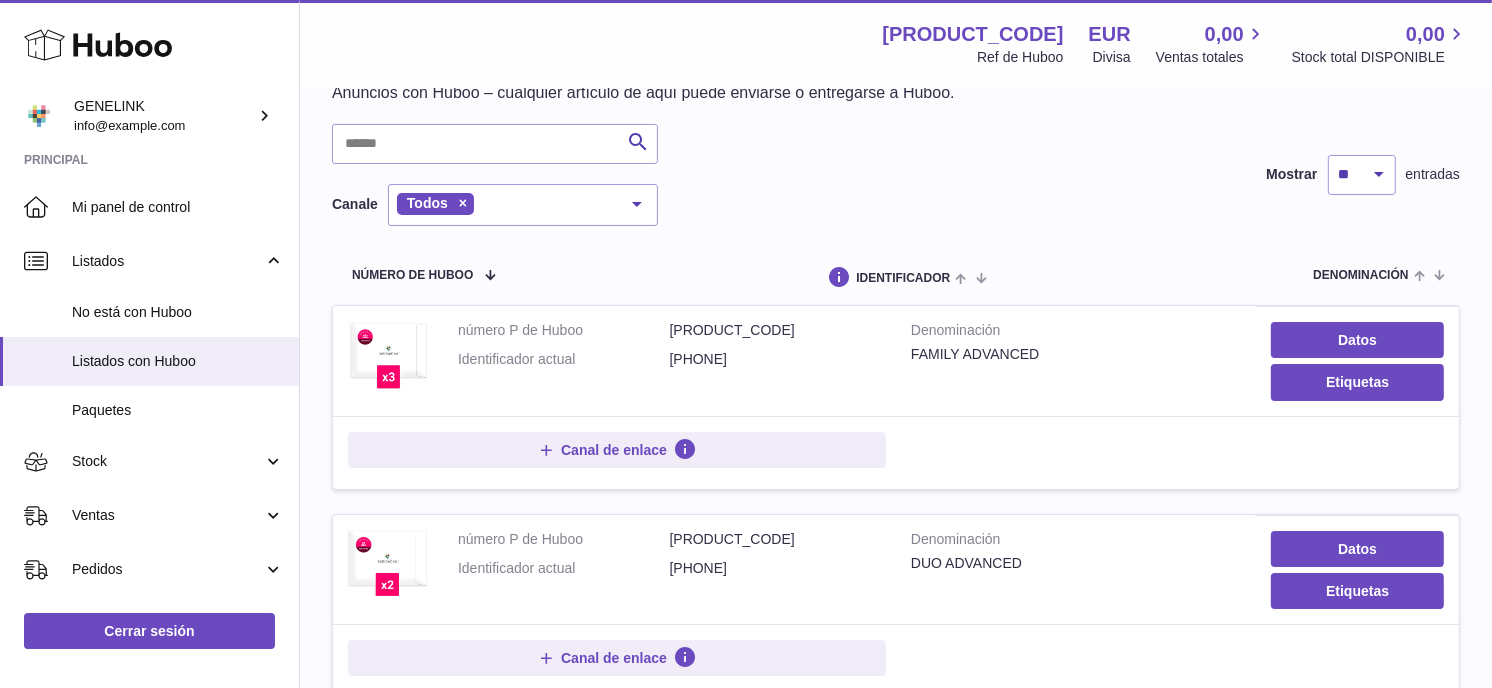 drag, startPoint x: 704, startPoint y: 347, endPoint x: 753, endPoint y: 350, distance: 49.09175 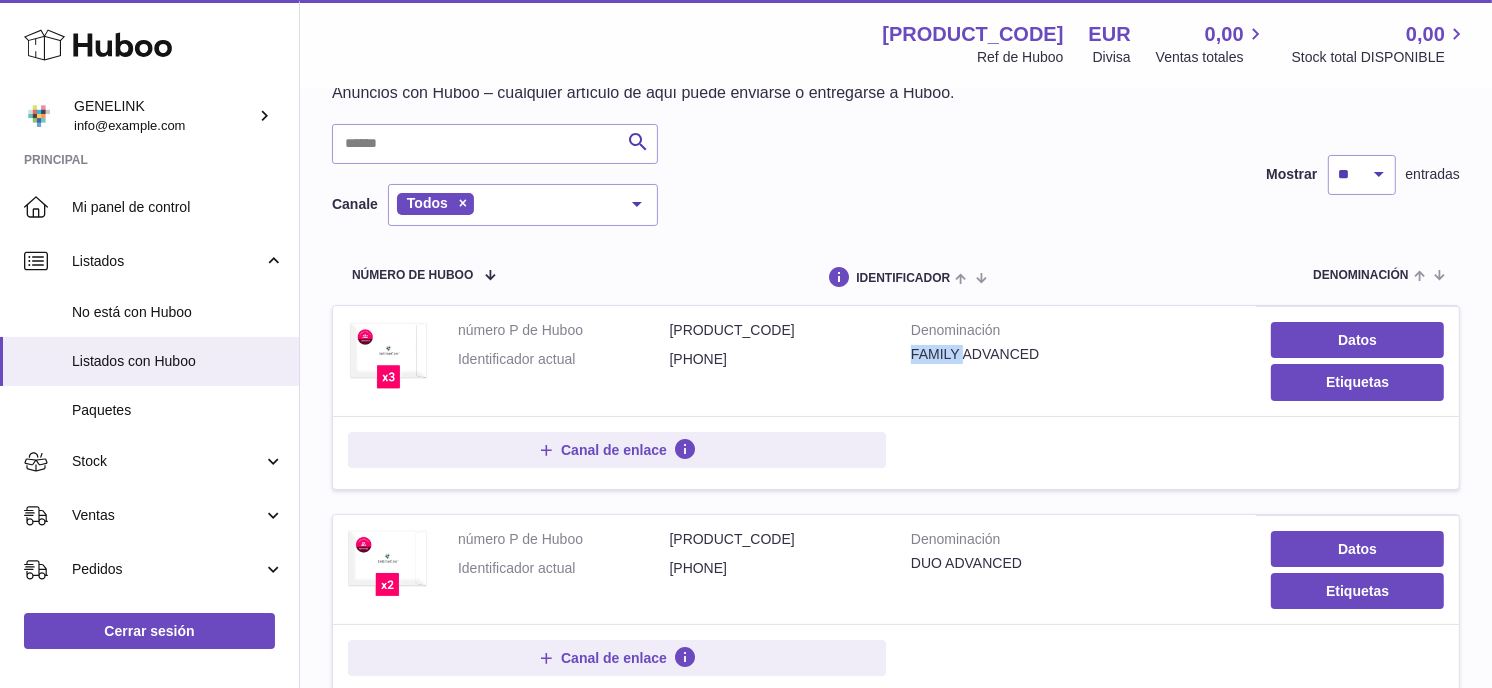 click on "FAMILY ADVANCED" at bounding box center [1076, 354] 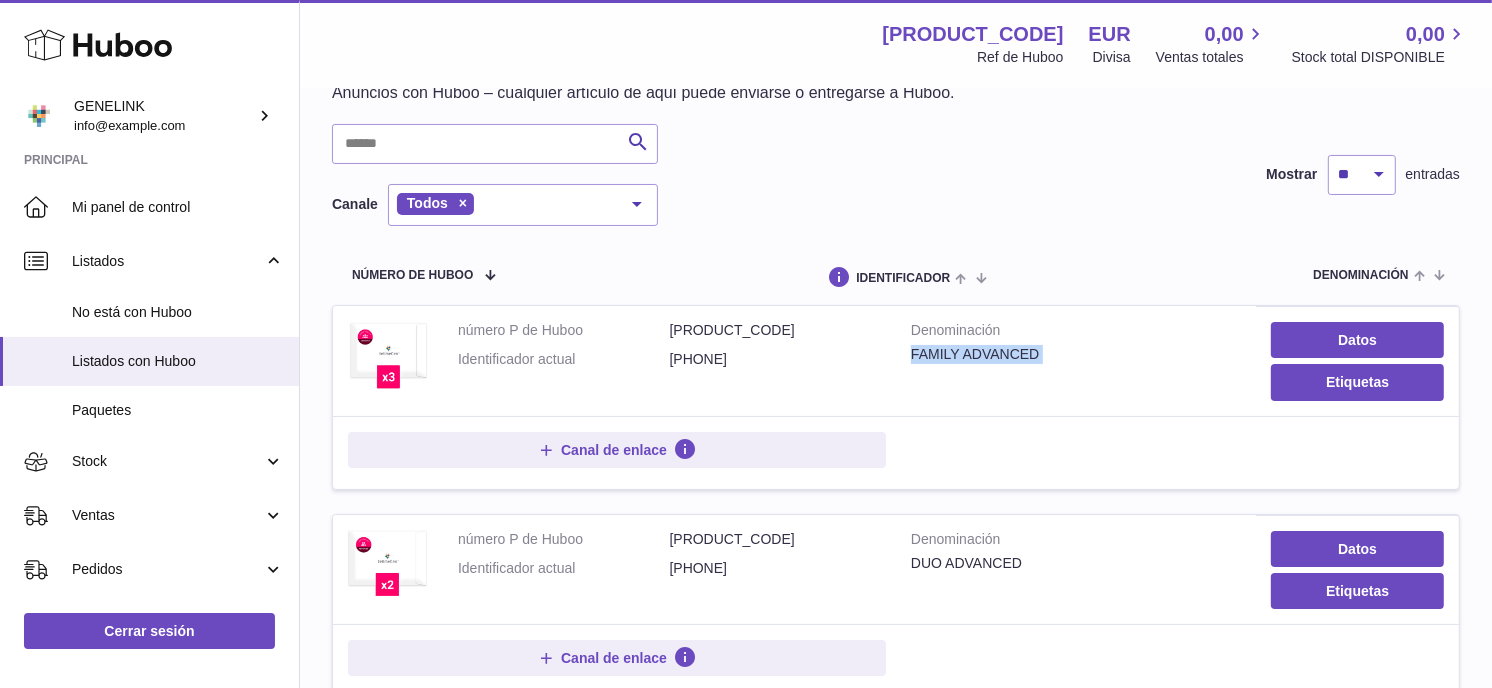 click on "FAMILY ADVANCED" at bounding box center [1076, 354] 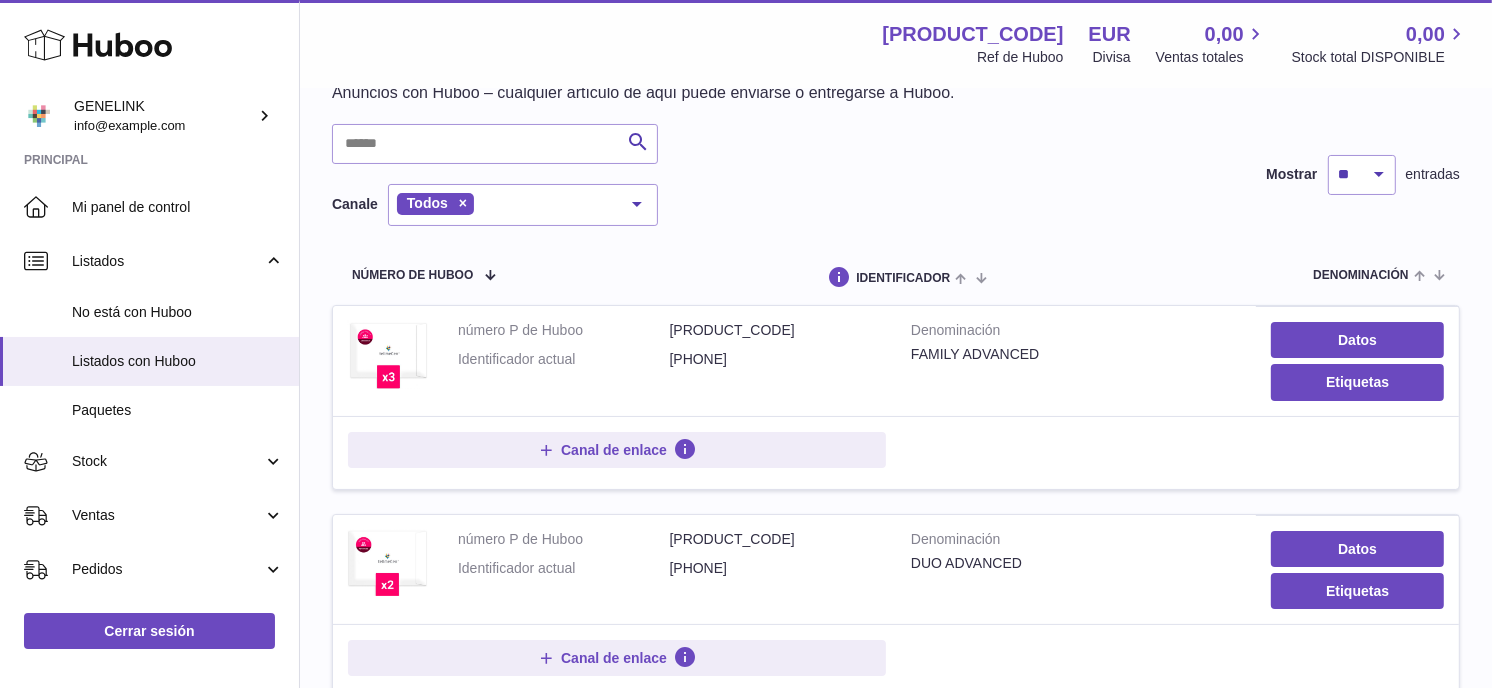 click on "Denominación DUO ADVANCED" at bounding box center (1076, 569) 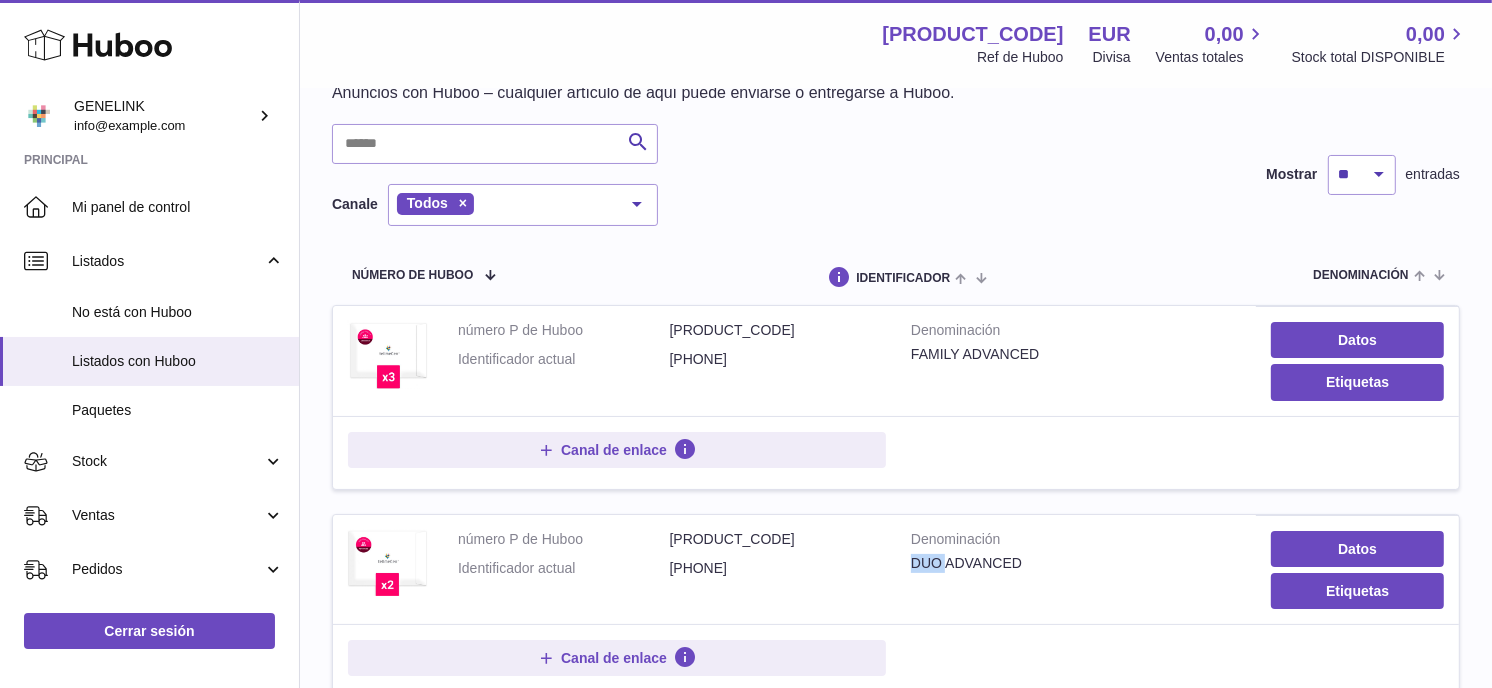 click on "DUO ADVANCED" at bounding box center [1076, 563] 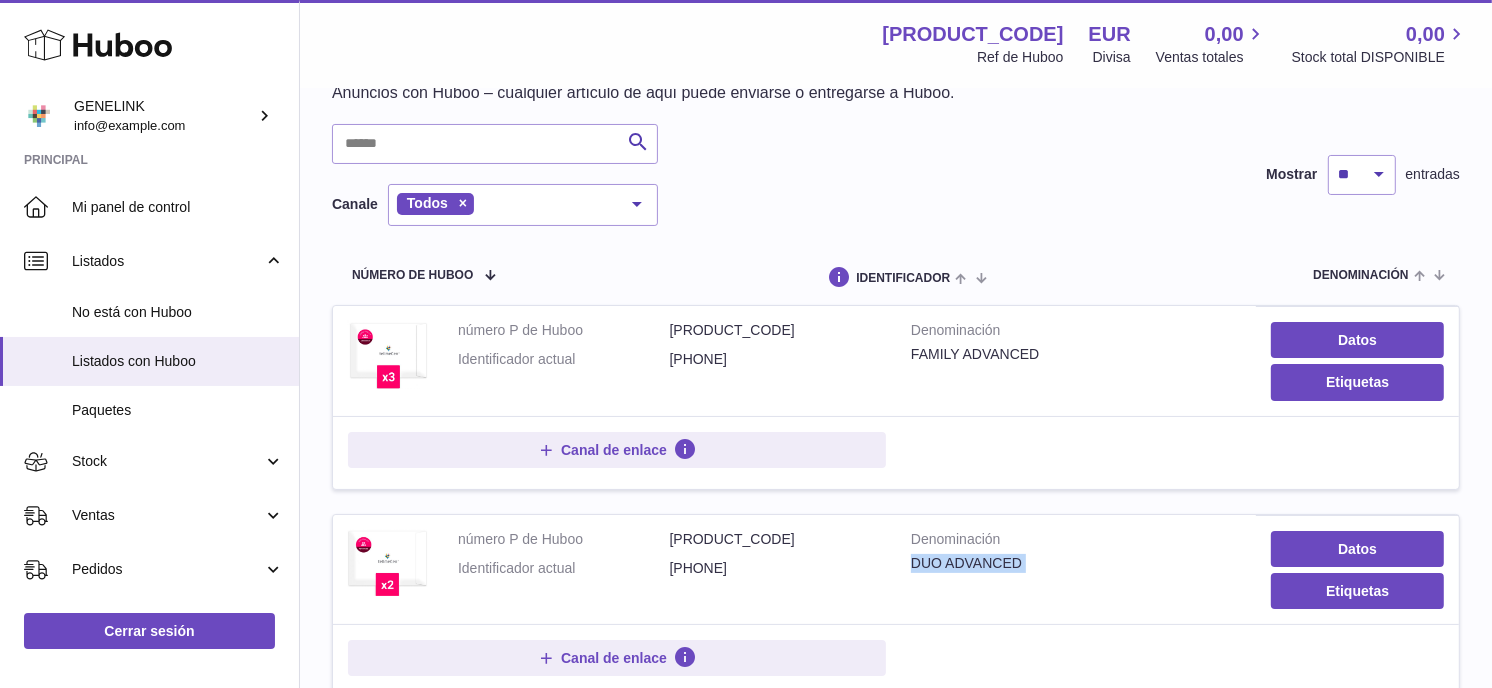 click on "DUO ADVANCED" at bounding box center [1076, 563] 